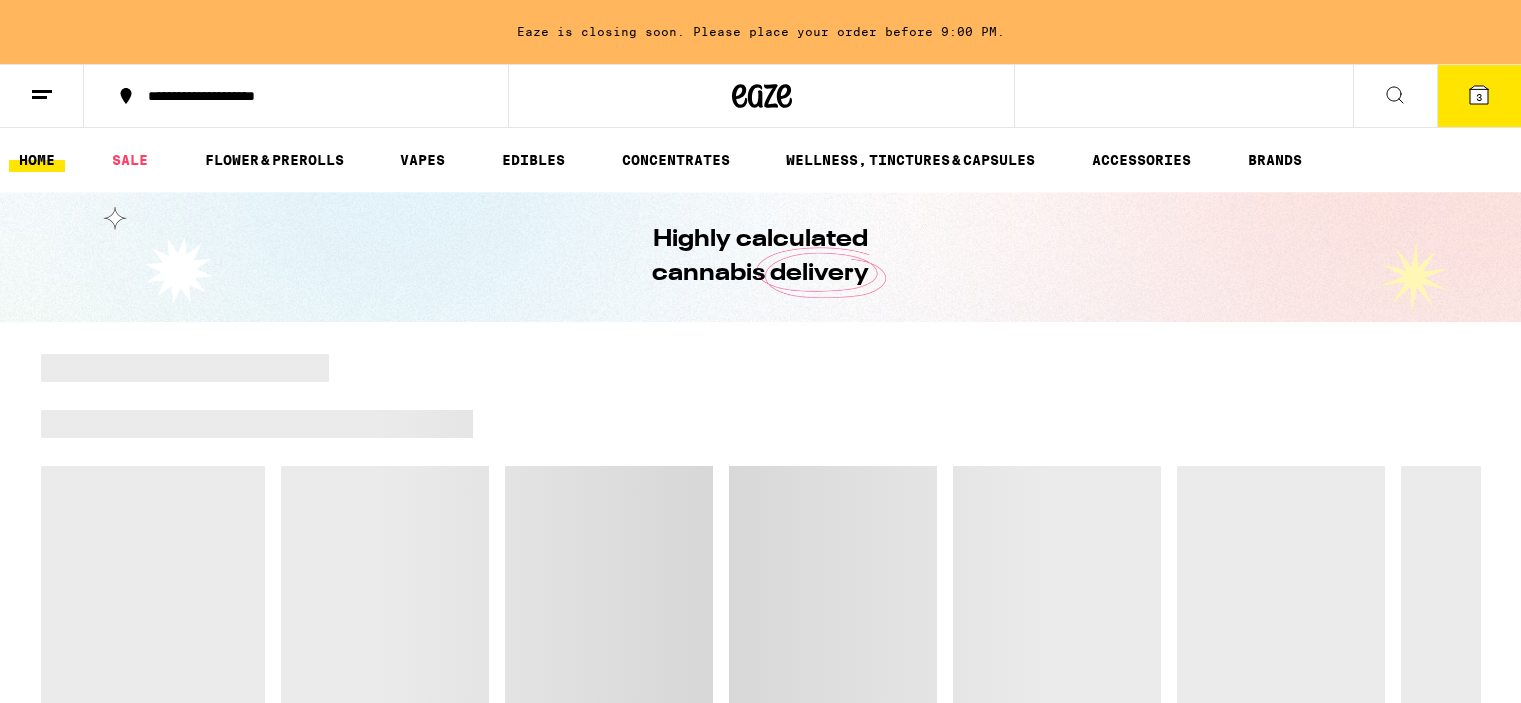 scroll, scrollTop: 0, scrollLeft: 0, axis: both 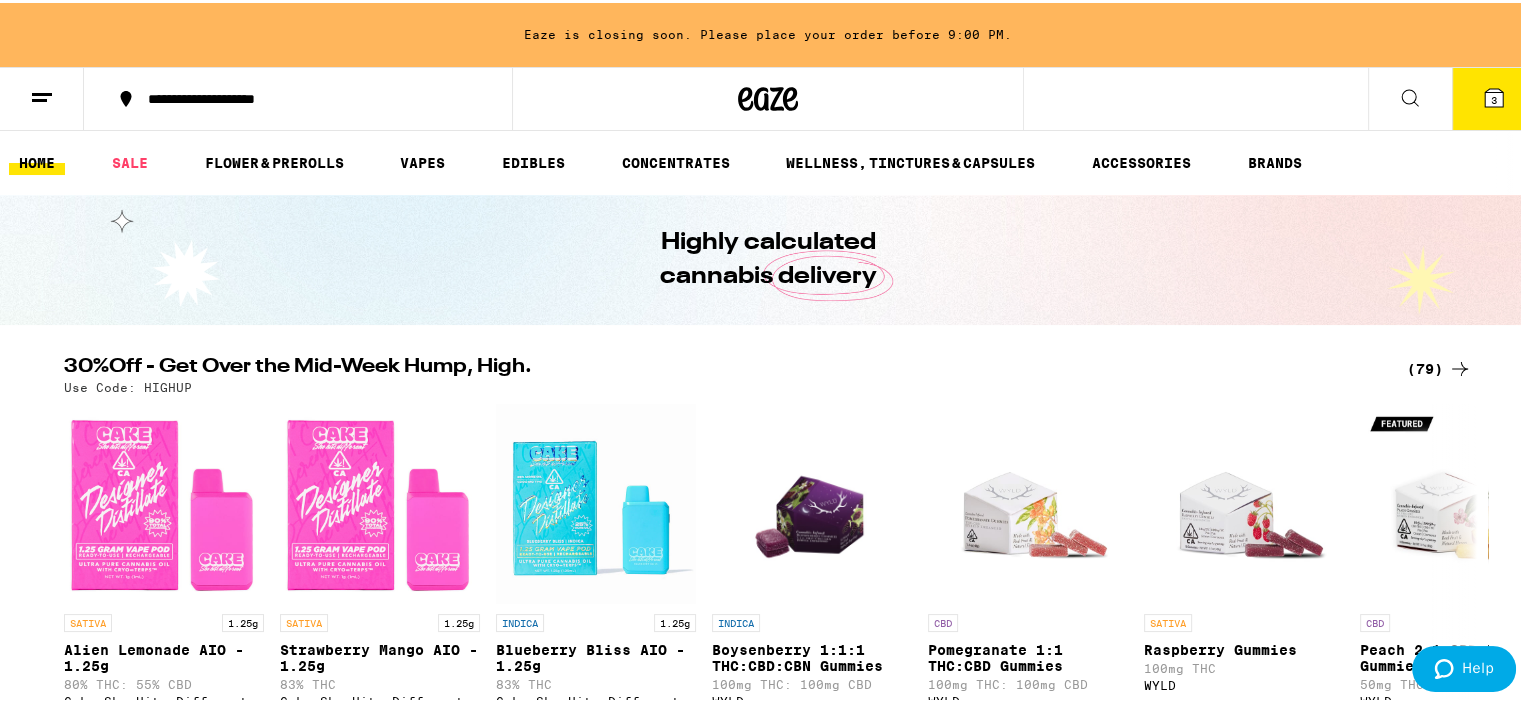 click 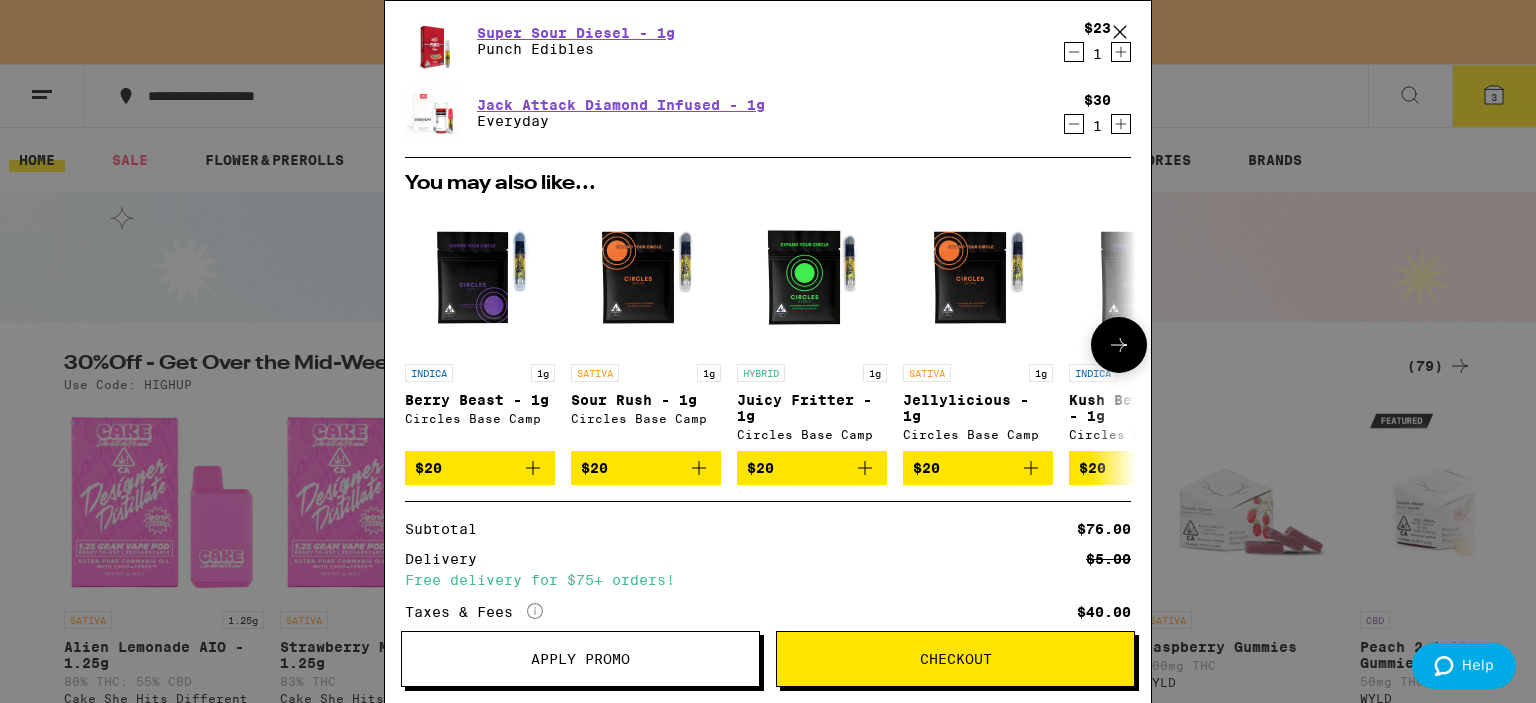 scroll, scrollTop: 0, scrollLeft: 0, axis: both 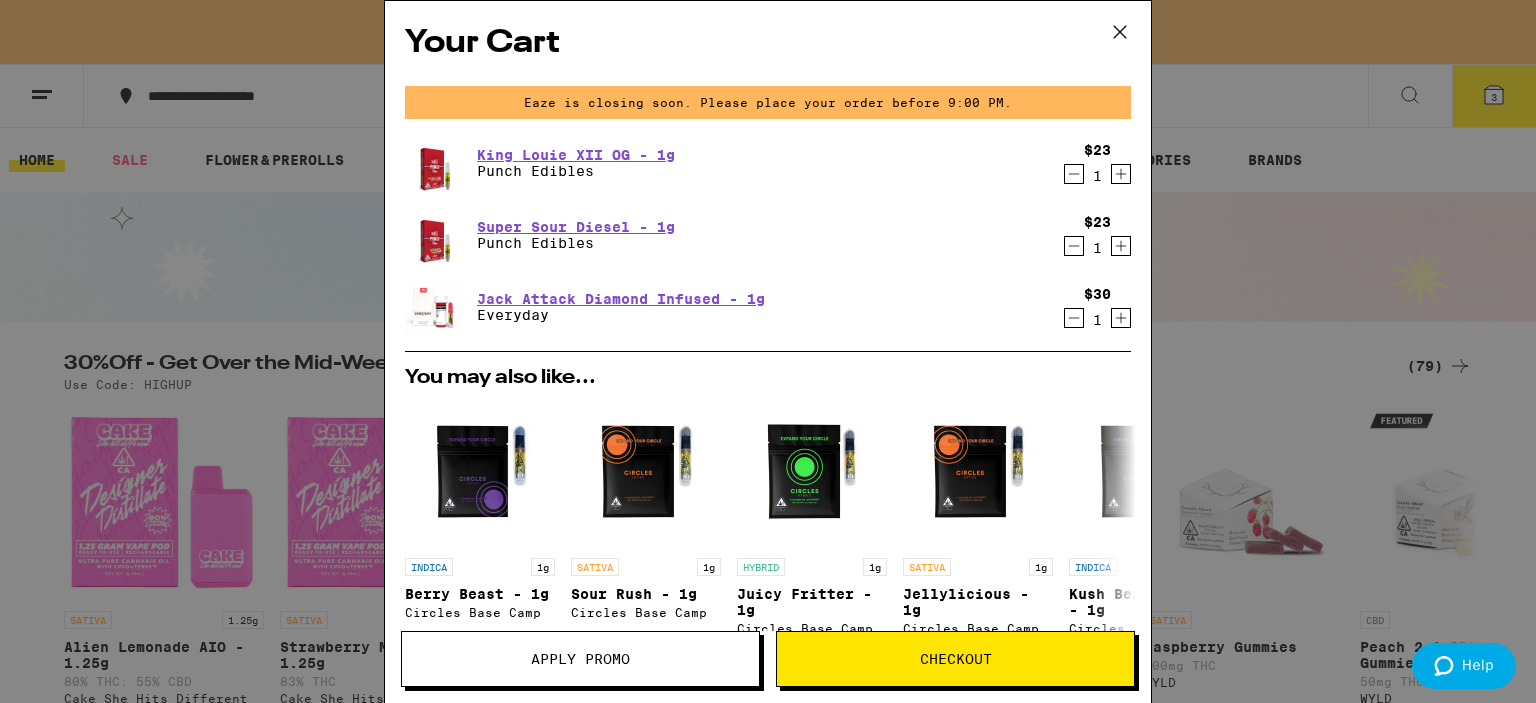click 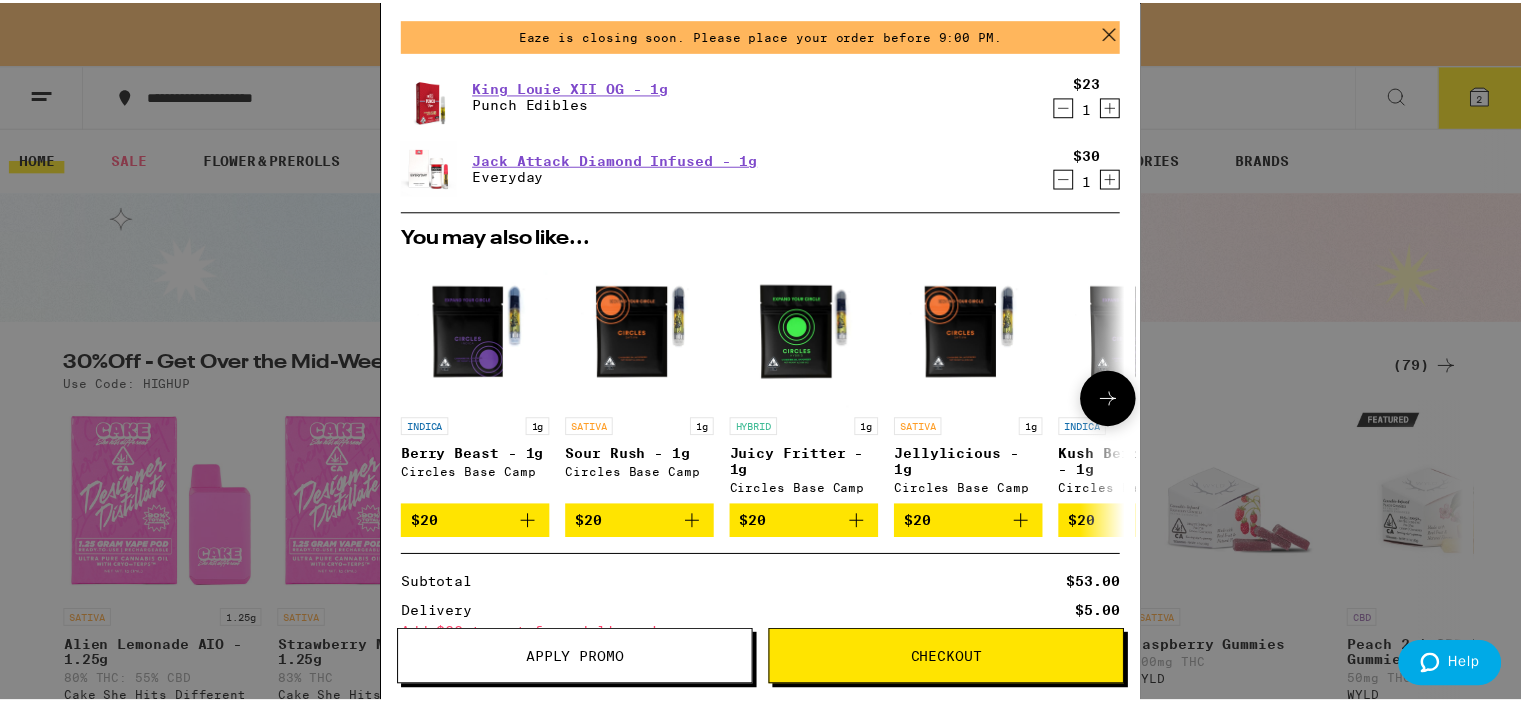 scroll, scrollTop: 0, scrollLeft: 0, axis: both 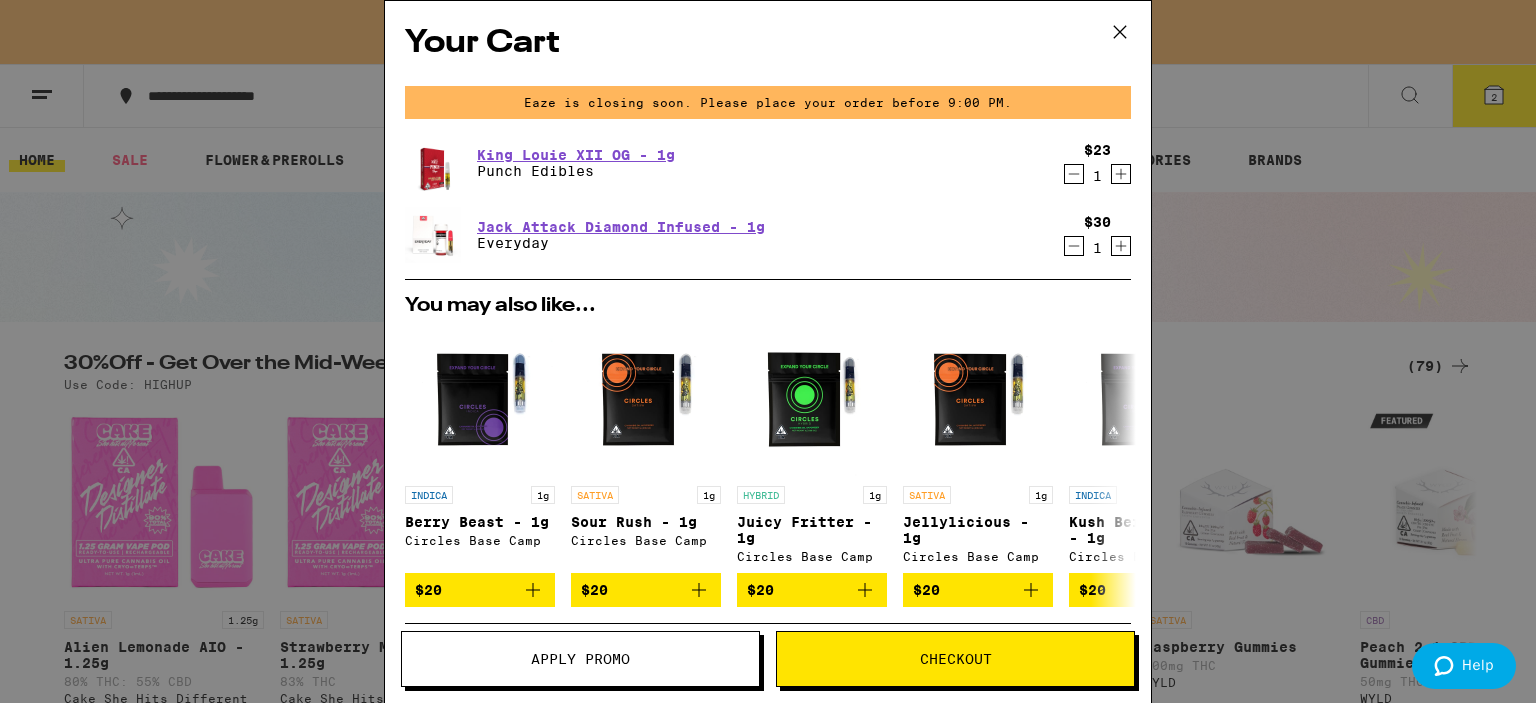 click 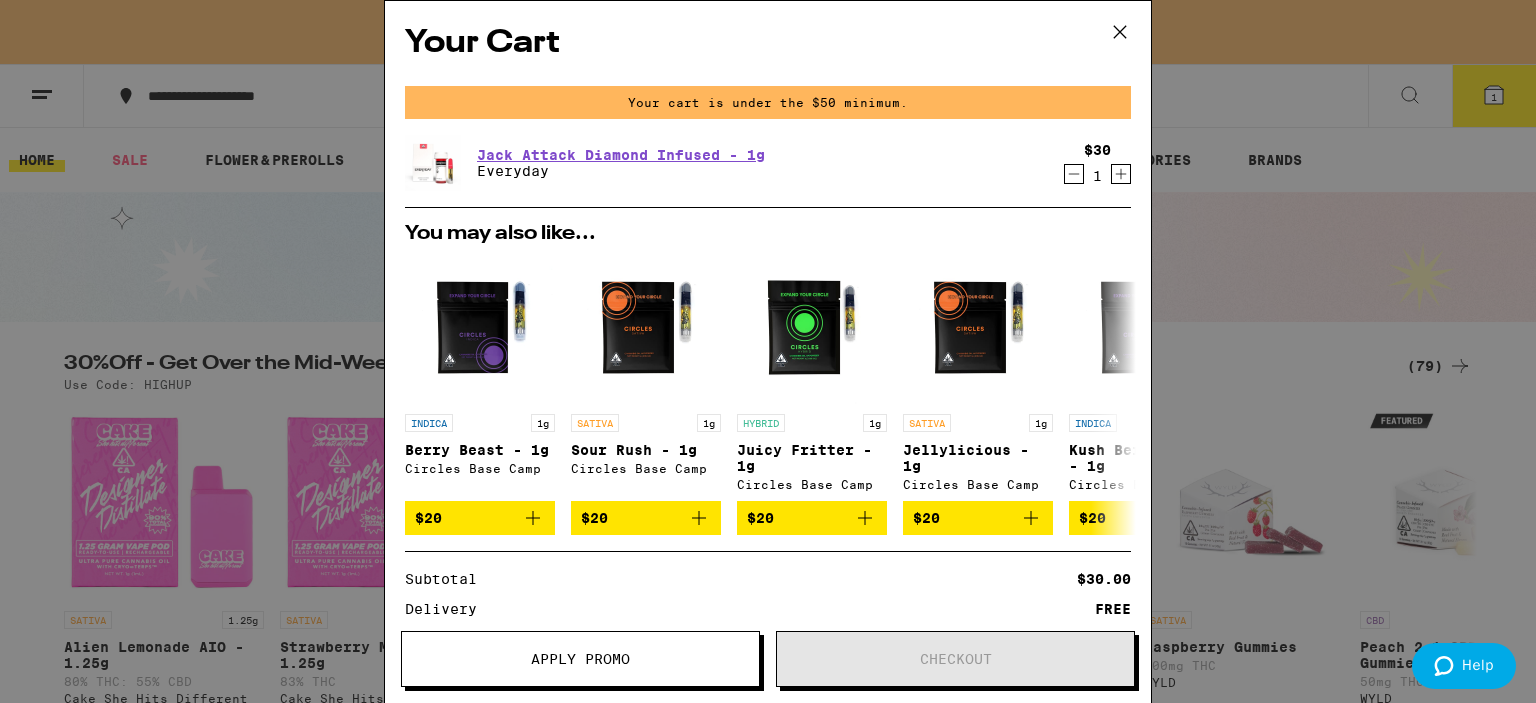 click 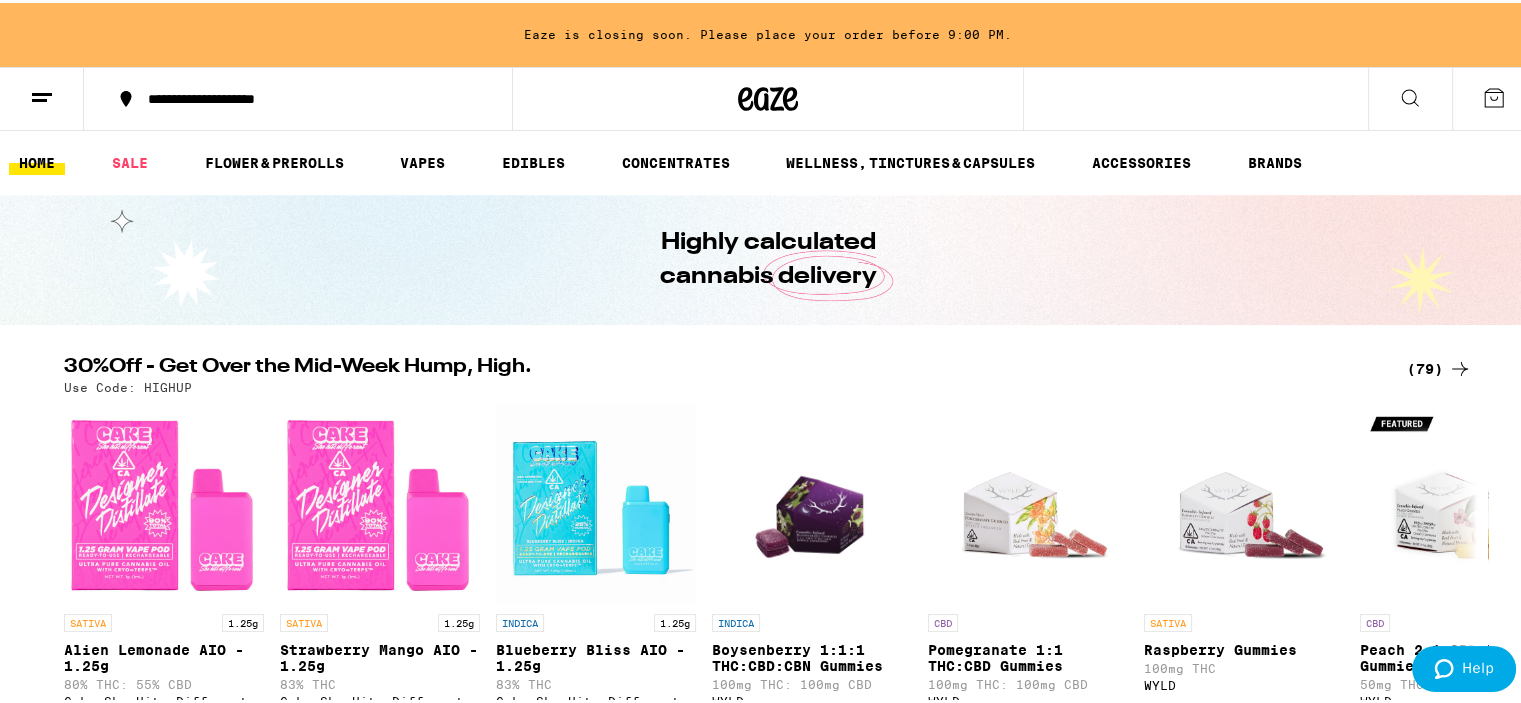 scroll, scrollTop: 0, scrollLeft: 0, axis: both 